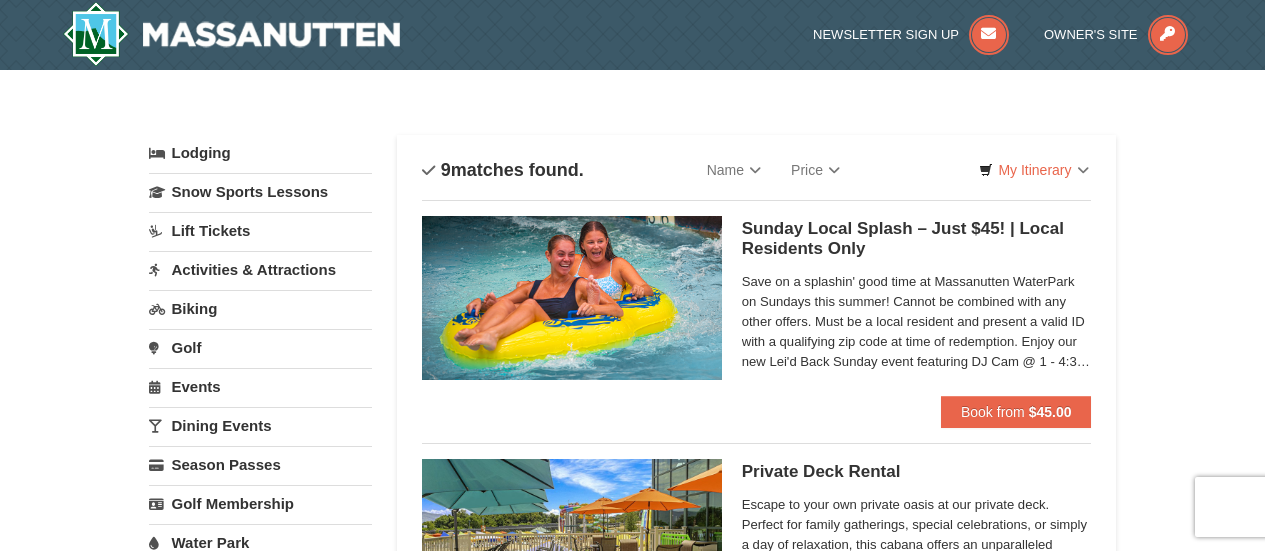 scroll, scrollTop: 0, scrollLeft: 0, axis: both 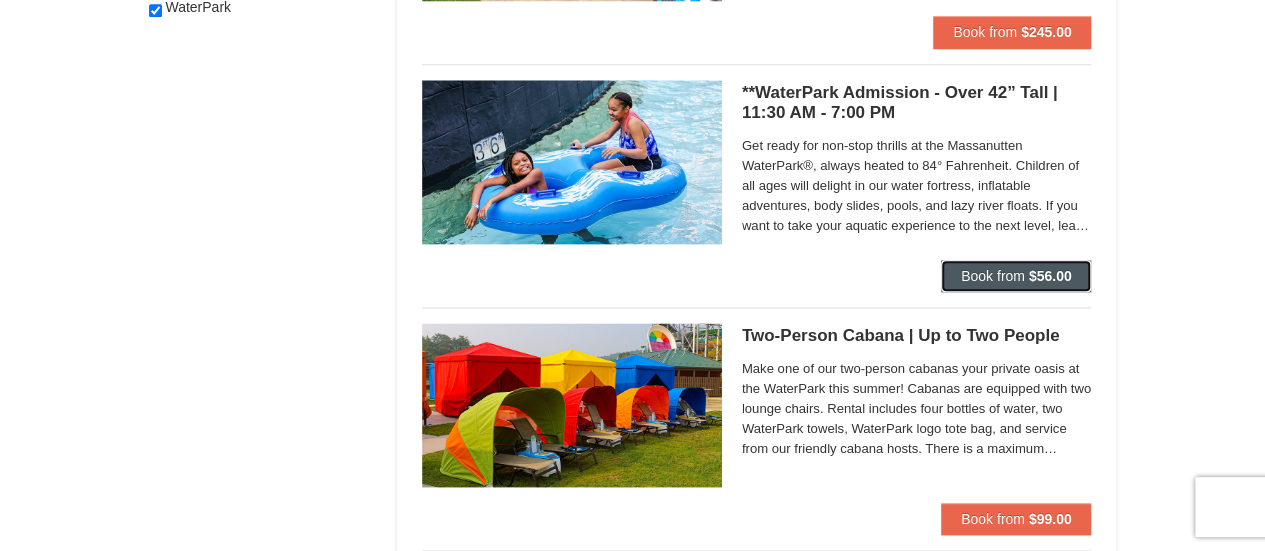 click on "$56.00" at bounding box center (1050, 276) 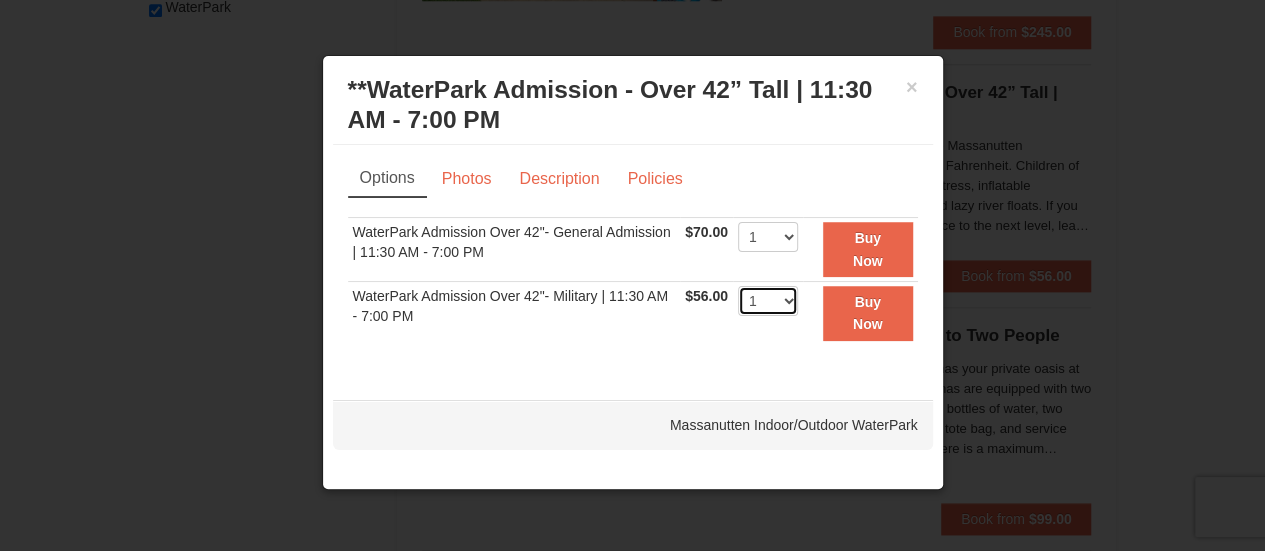 click on "1
2
3
4
5
6
7
8
9
10
11
12
13
14
15
16
17
18
19
20
21 22" at bounding box center [768, 301] 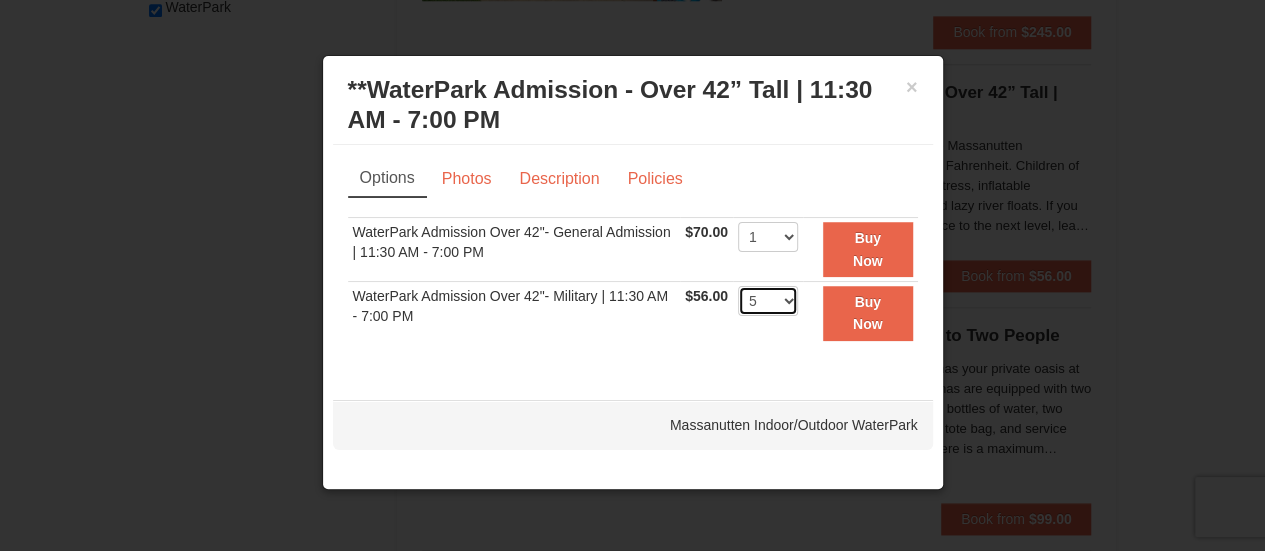 click on "1
2
3
4
5
6
7
8
9
10
11
12
13
14
15
16
17
18
19
20
21 22" at bounding box center [768, 301] 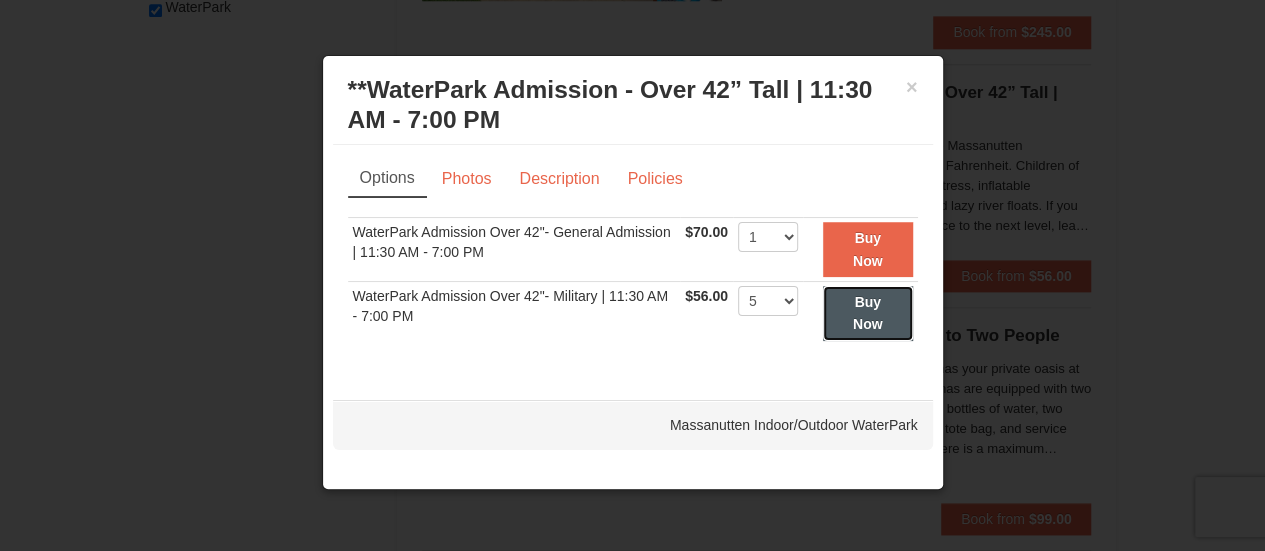 click on "Buy Now" at bounding box center [868, 313] 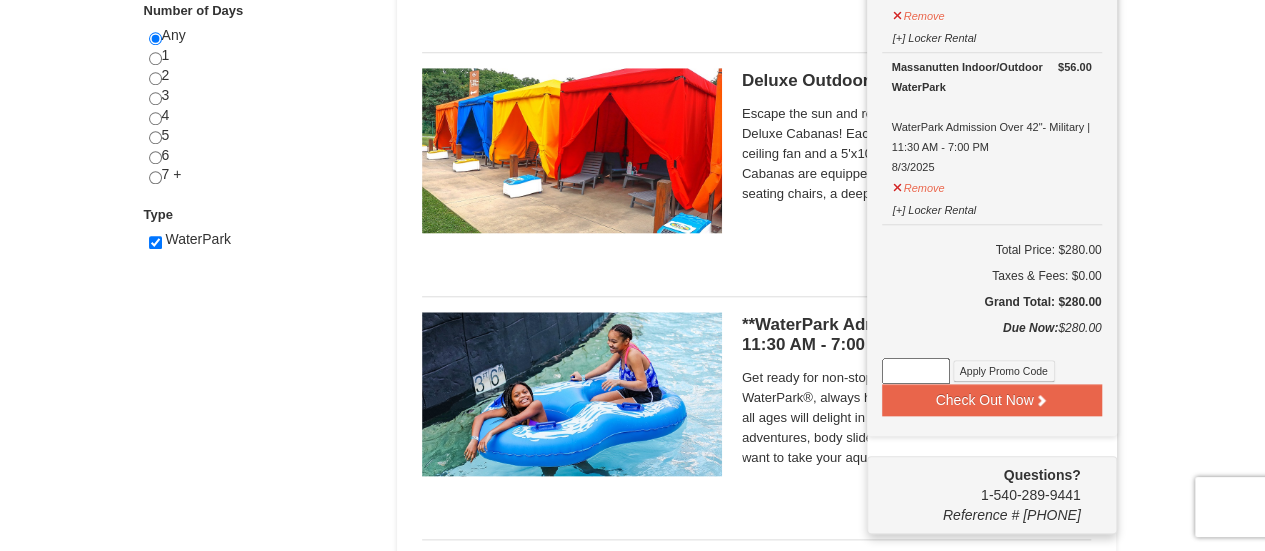 scroll, scrollTop: 878, scrollLeft: 0, axis: vertical 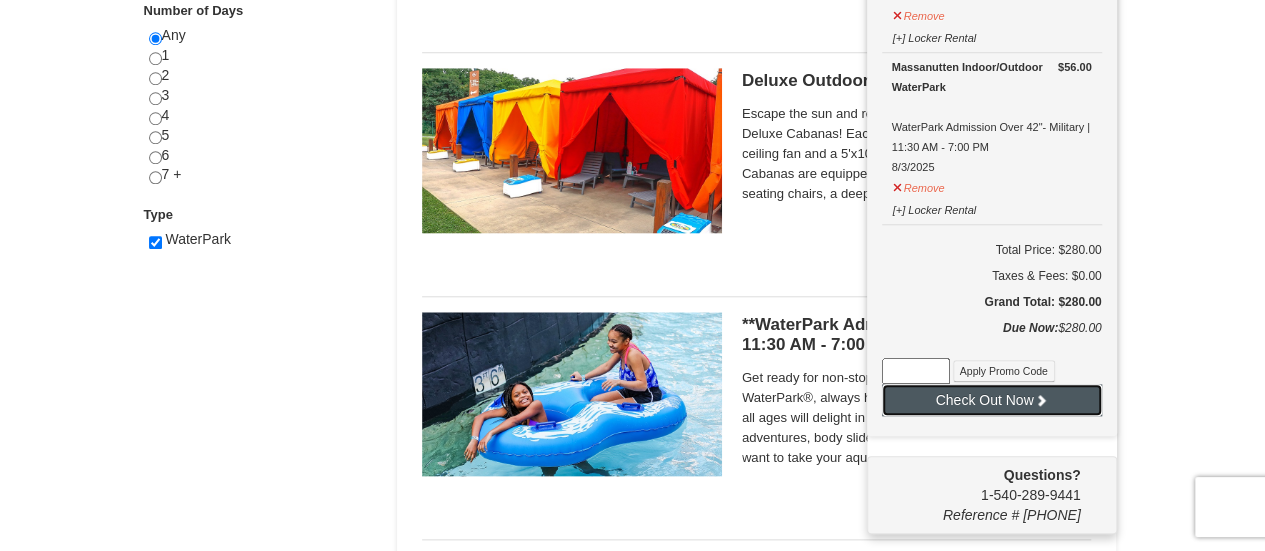 click on "Check Out Now" at bounding box center (992, 400) 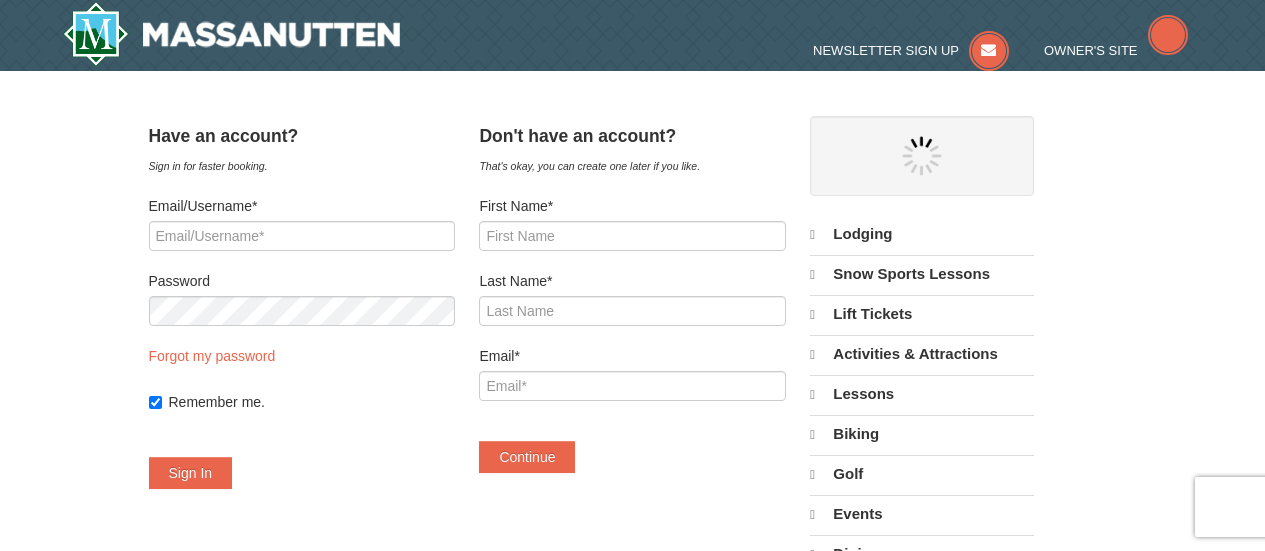 scroll, scrollTop: 0, scrollLeft: 0, axis: both 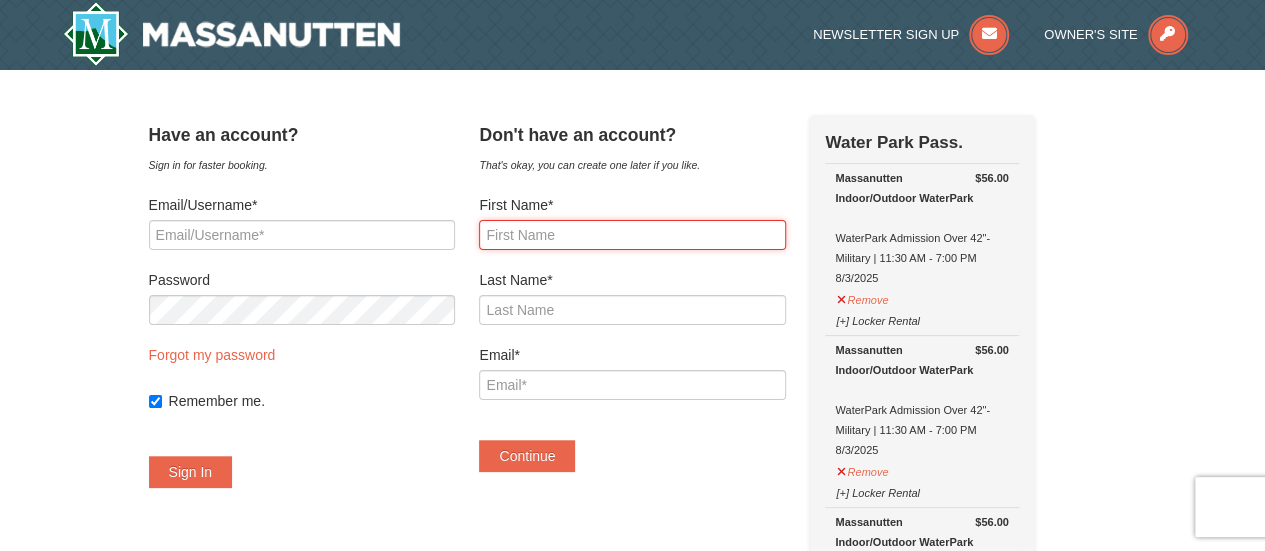 click on "First Name*" at bounding box center (632, 235) 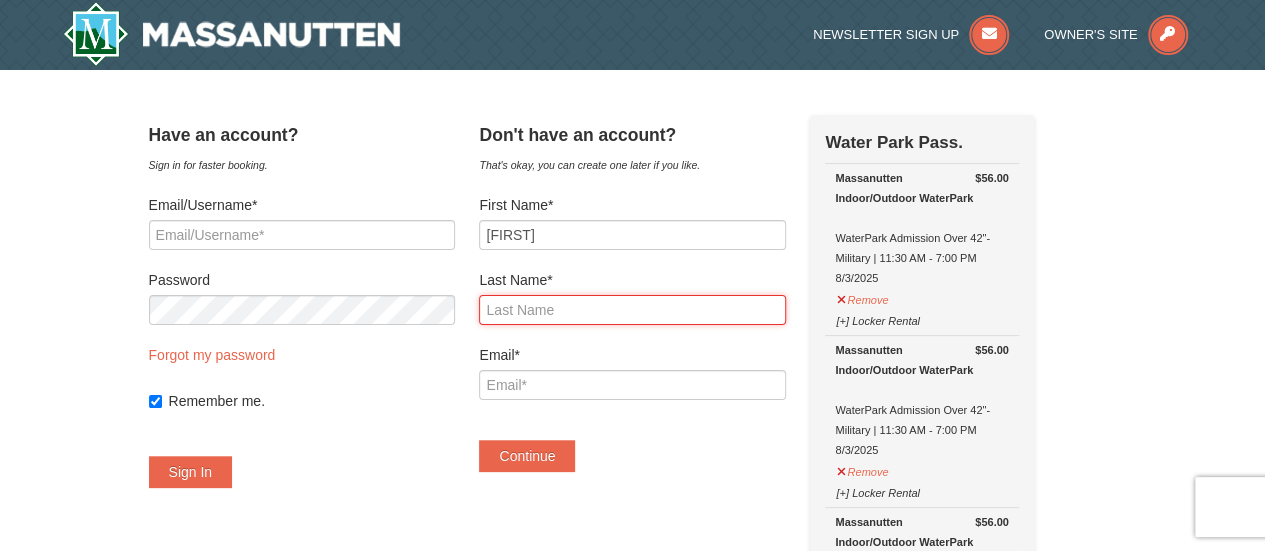 click on "Last Name*" at bounding box center (632, 310) 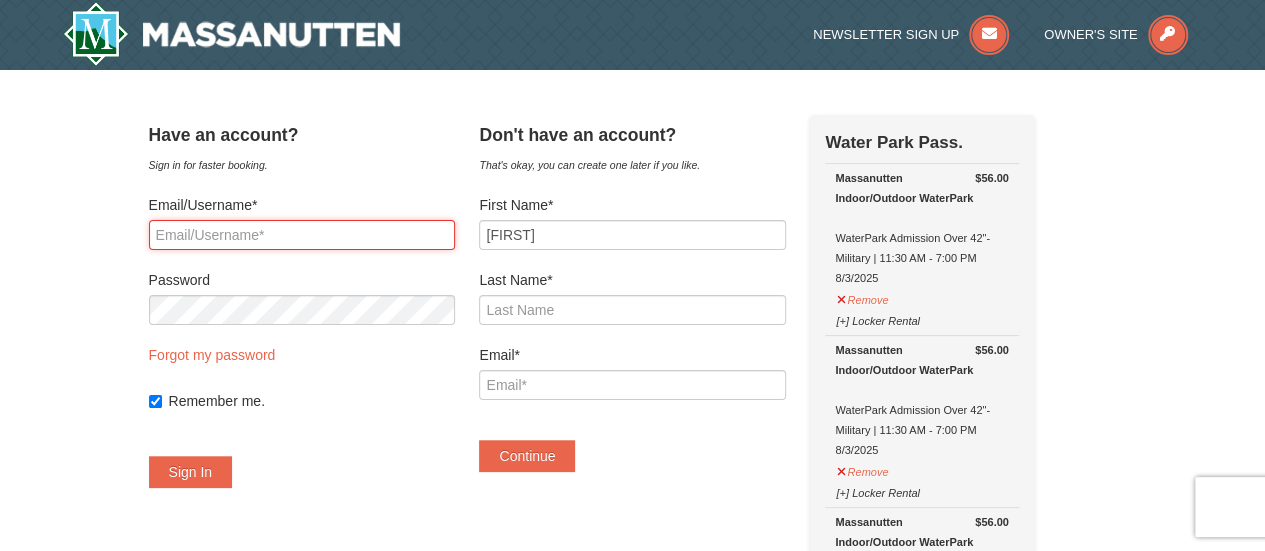 click on "Email/Username*" at bounding box center (302, 235) 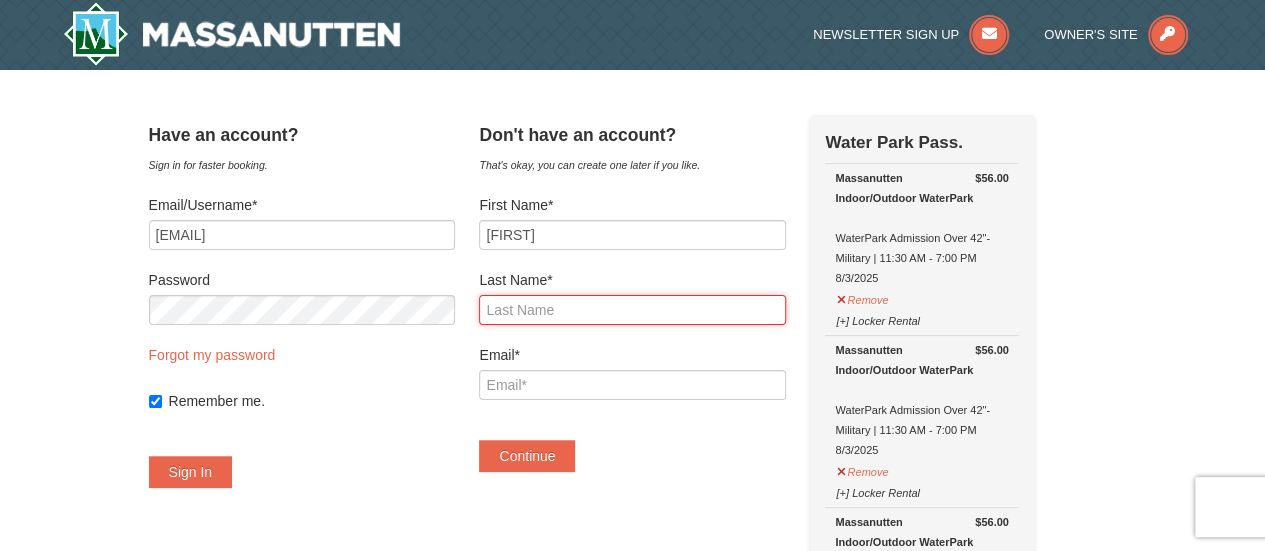 click on "Last Name*" at bounding box center [632, 310] 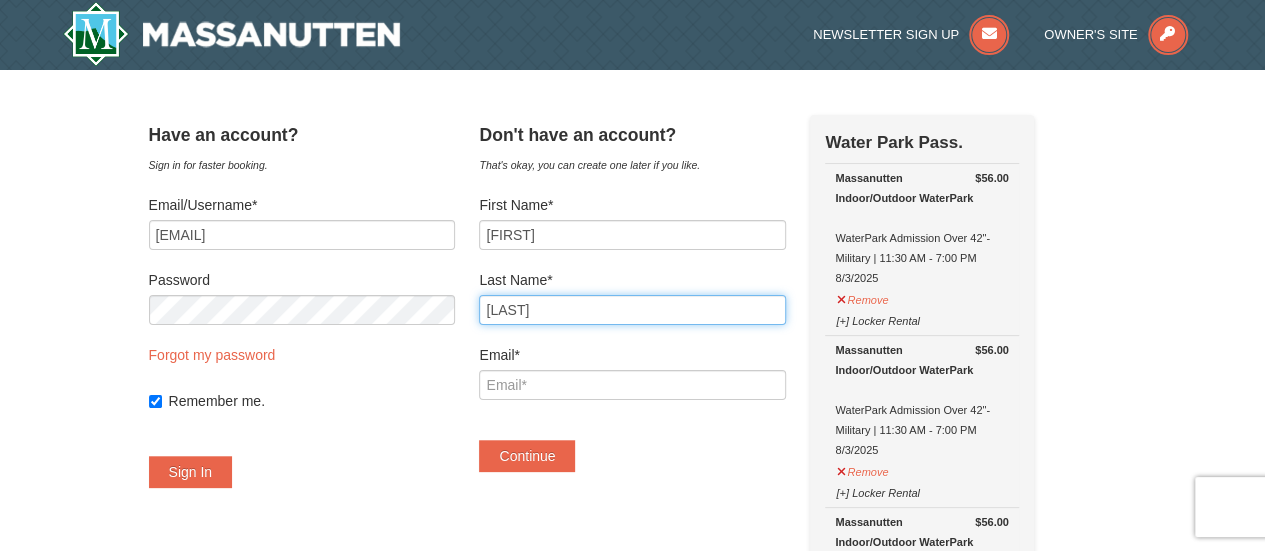 type on "Smith" 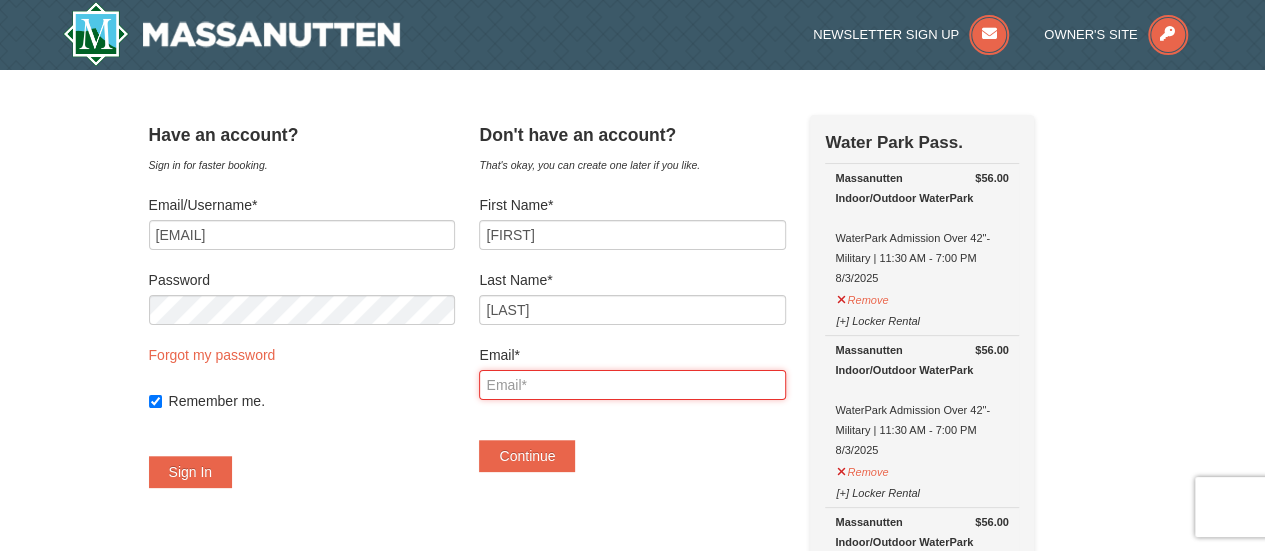 click on "Email*" at bounding box center [632, 385] 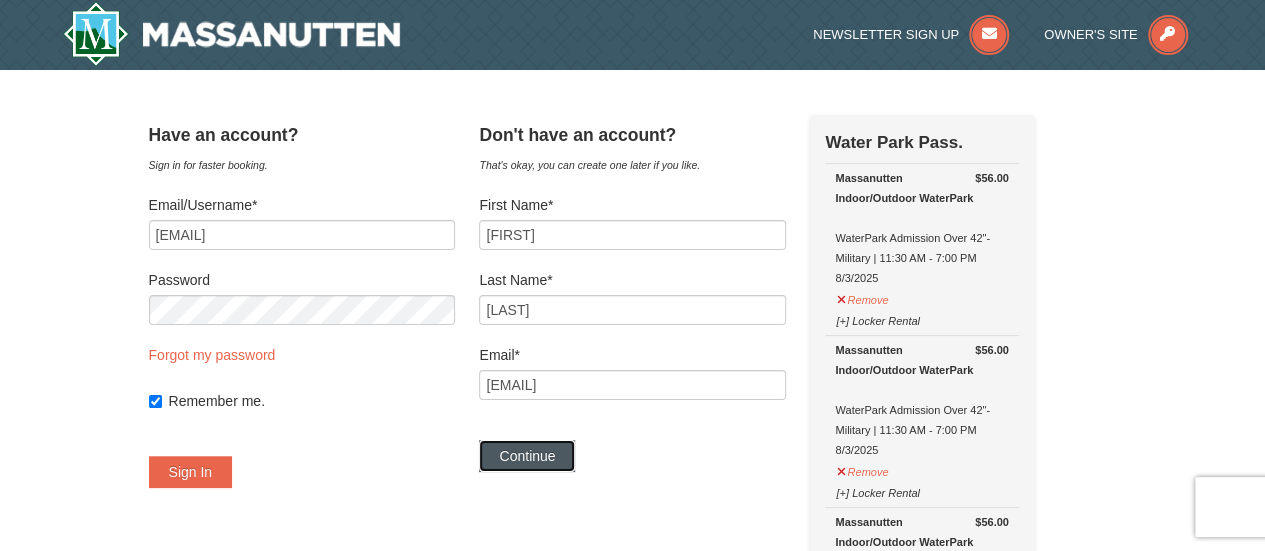 click on "Continue" at bounding box center (527, 456) 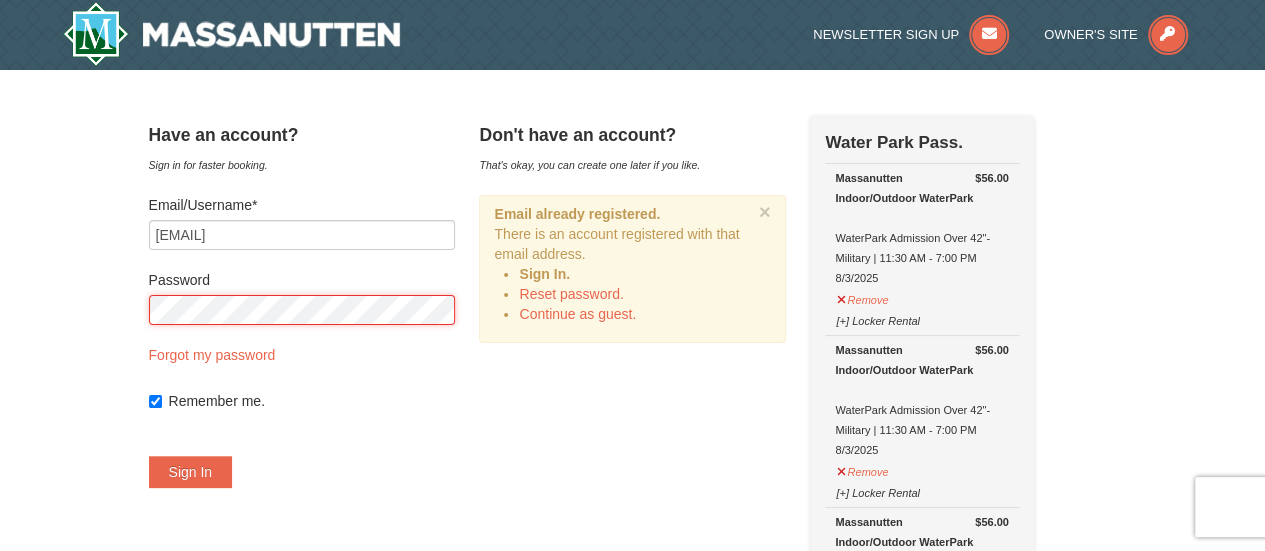 click on "Sign In" at bounding box center (191, 472) 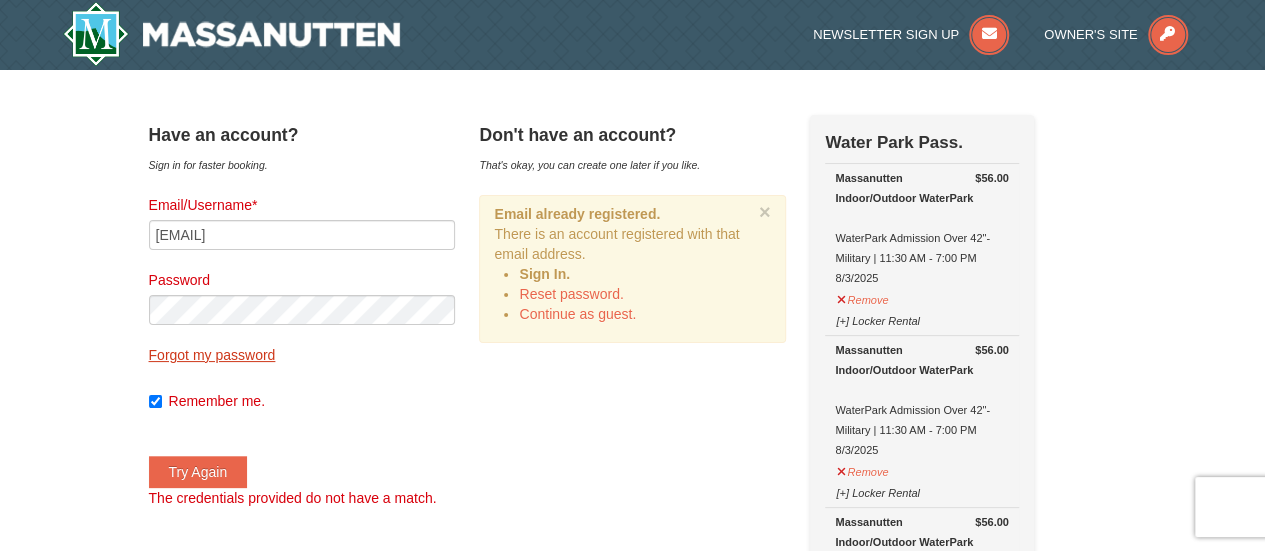 click on "Forgot my password" at bounding box center [212, 355] 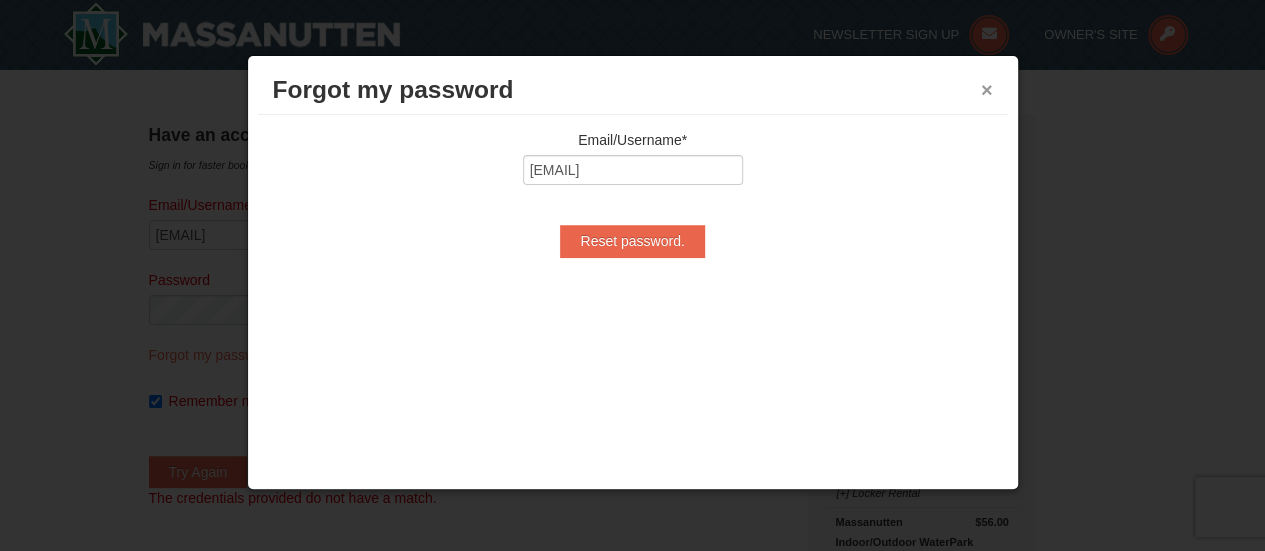 click on "×" at bounding box center [987, 90] 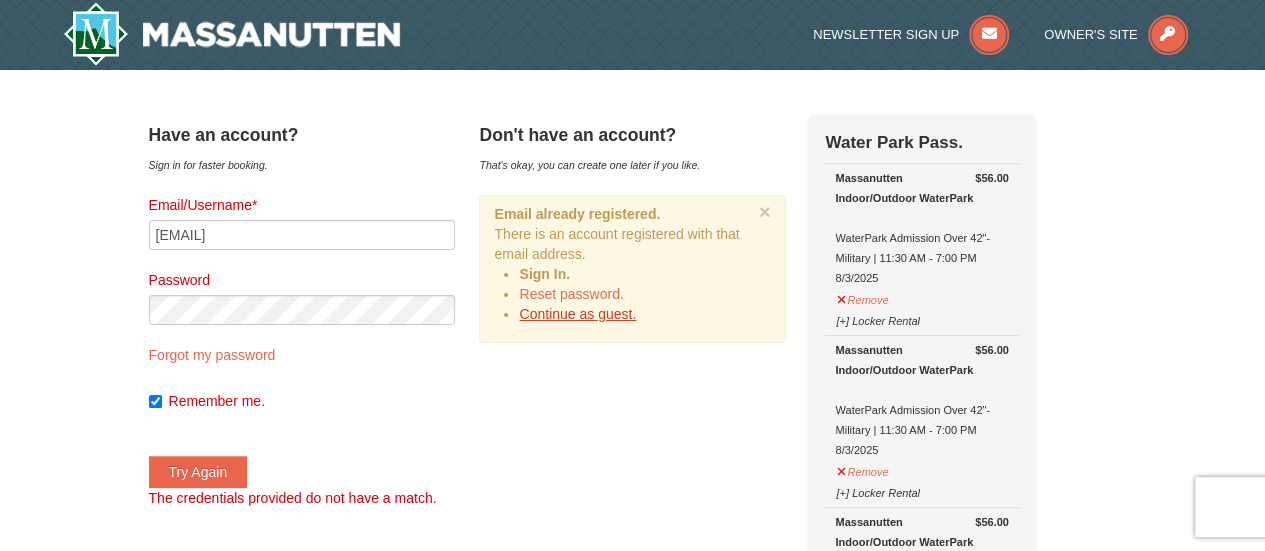 click on "Continue as guest." at bounding box center (577, 314) 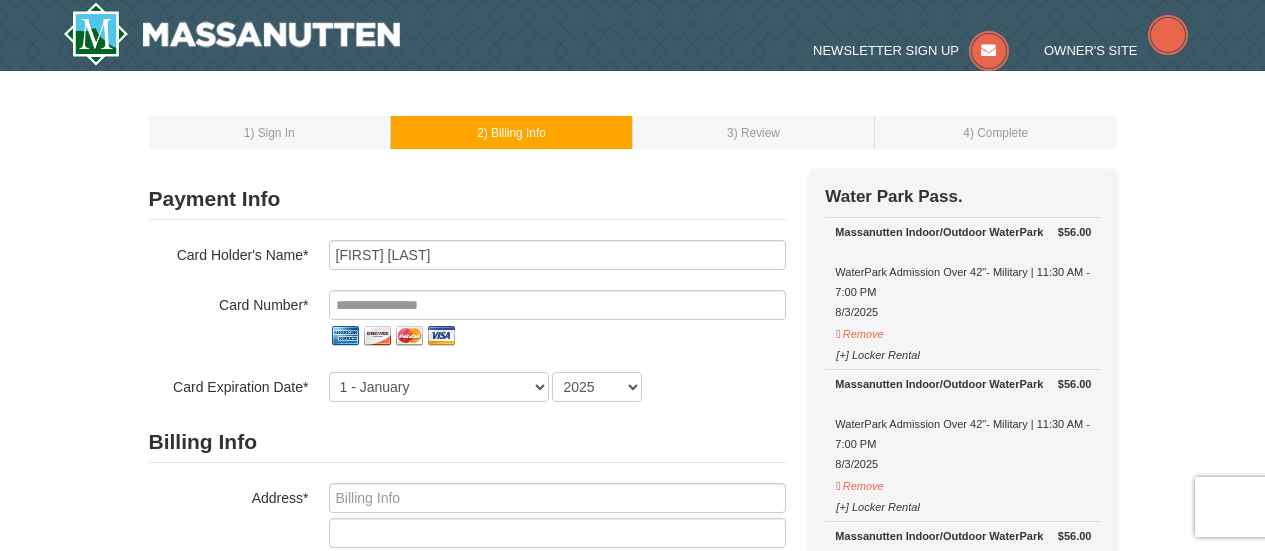 scroll, scrollTop: 0, scrollLeft: 0, axis: both 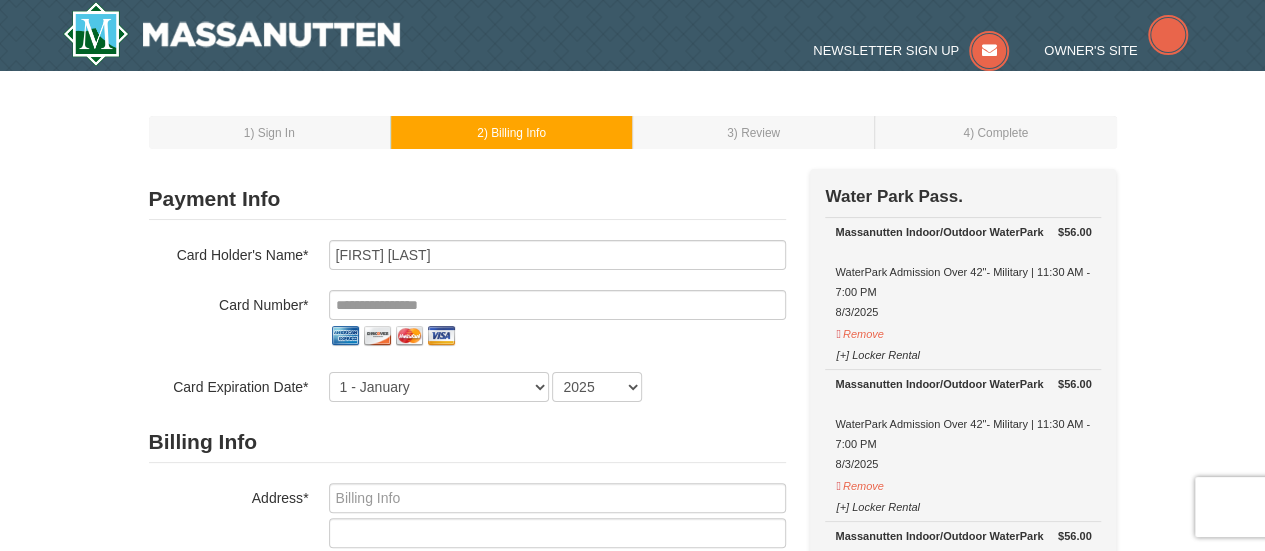 select on "8" 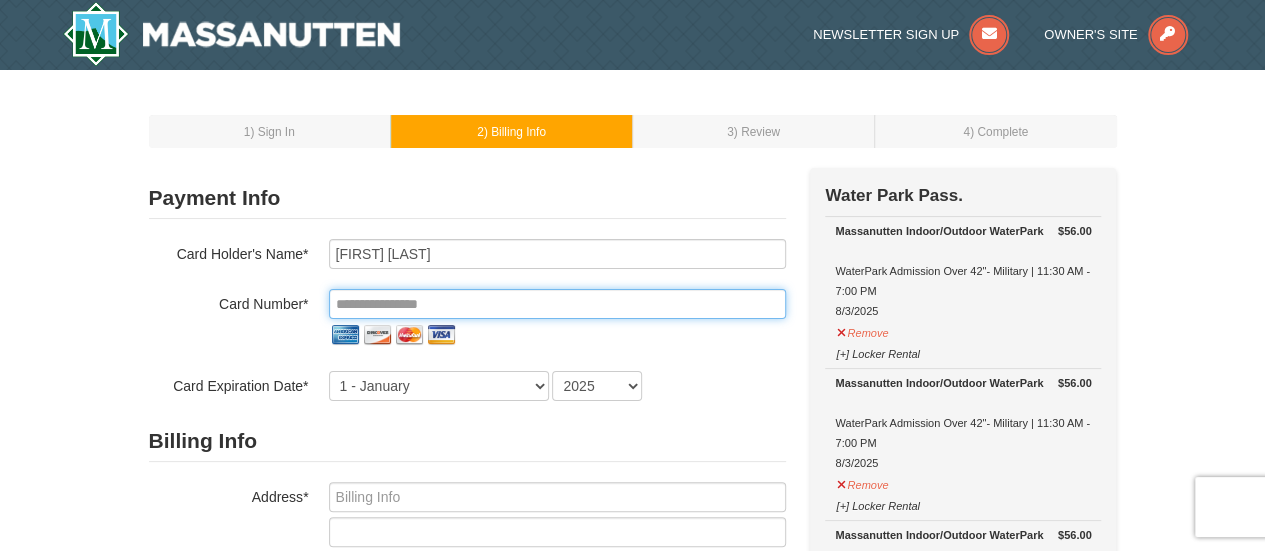 click at bounding box center (557, 304) 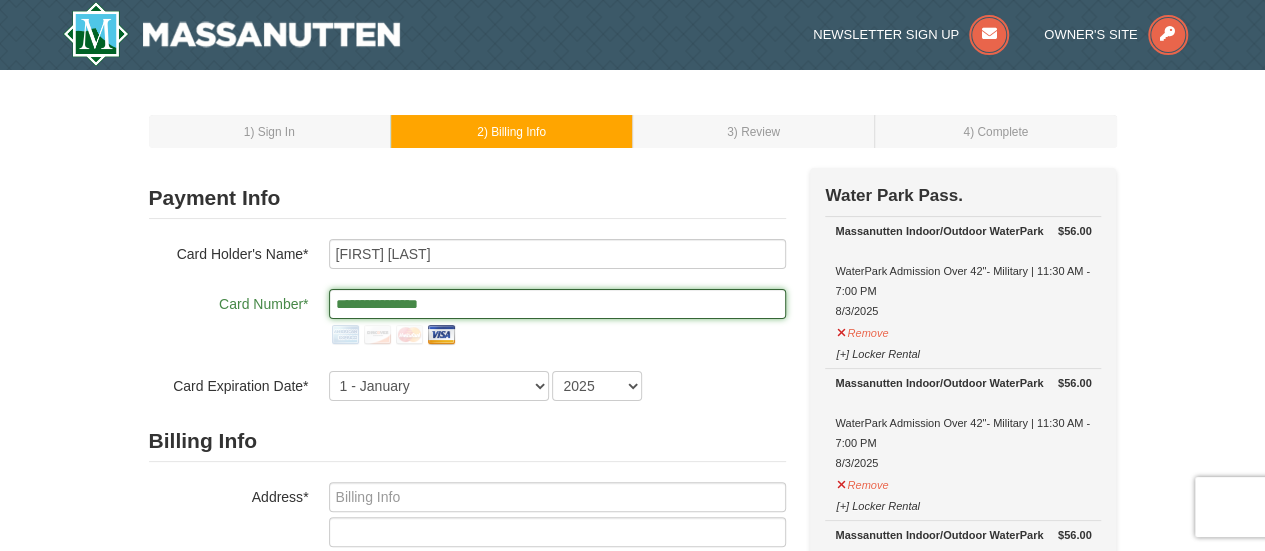 type on "**********" 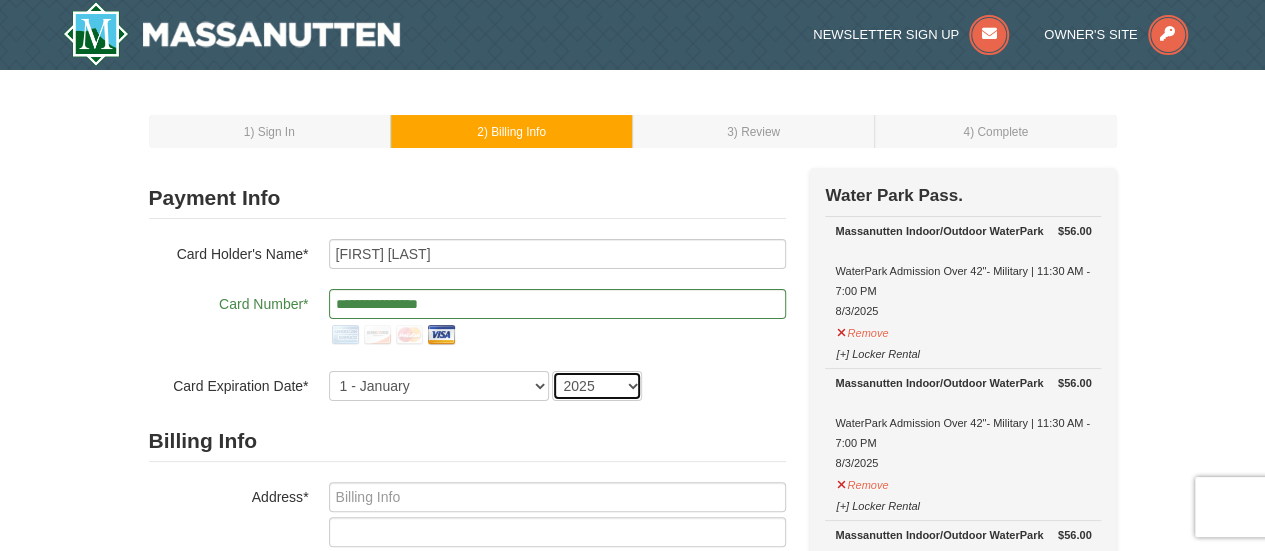 click on "2025 2026 2027 2028 2029 2030 2031 2032 2033 2034" at bounding box center [597, 386] 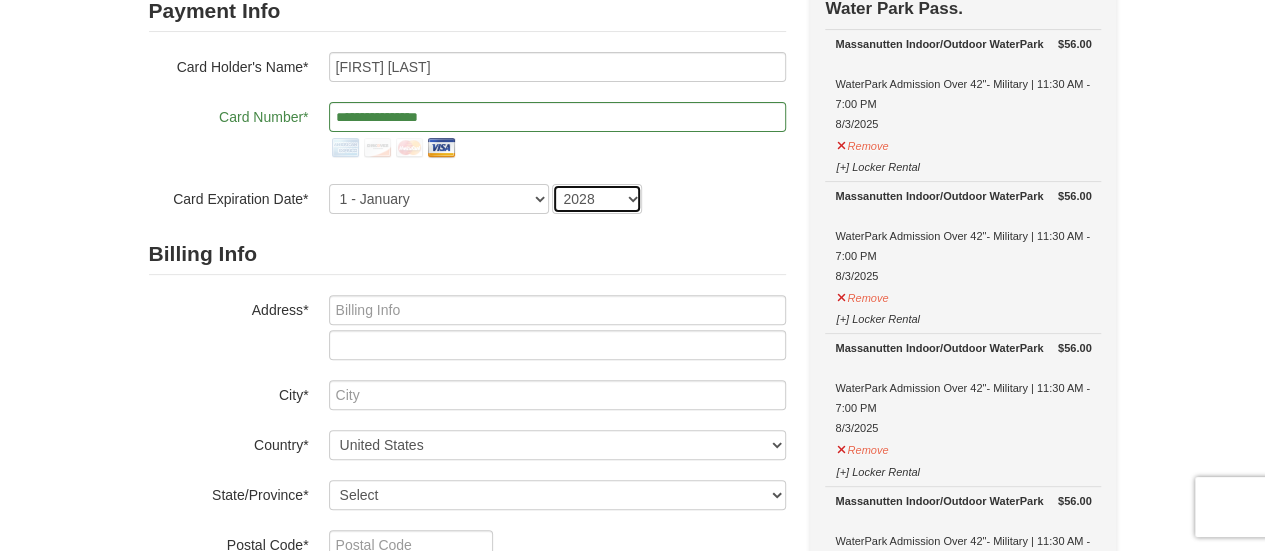 scroll, scrollTop: 188, scrollLeft: 0, axis: vertical 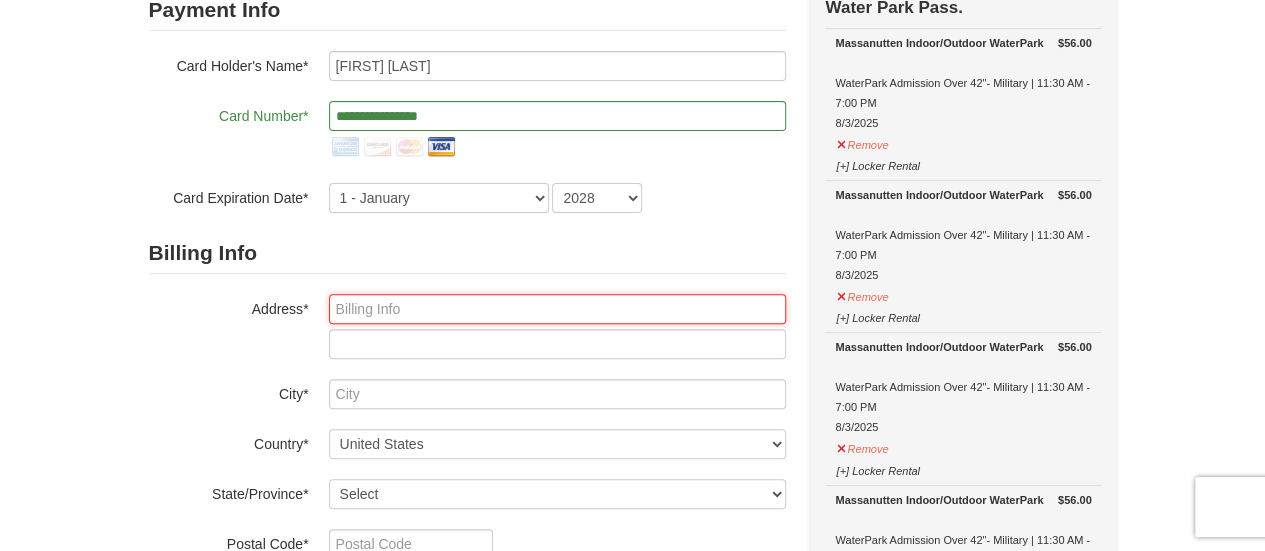 click at bounding box center (557, 309) 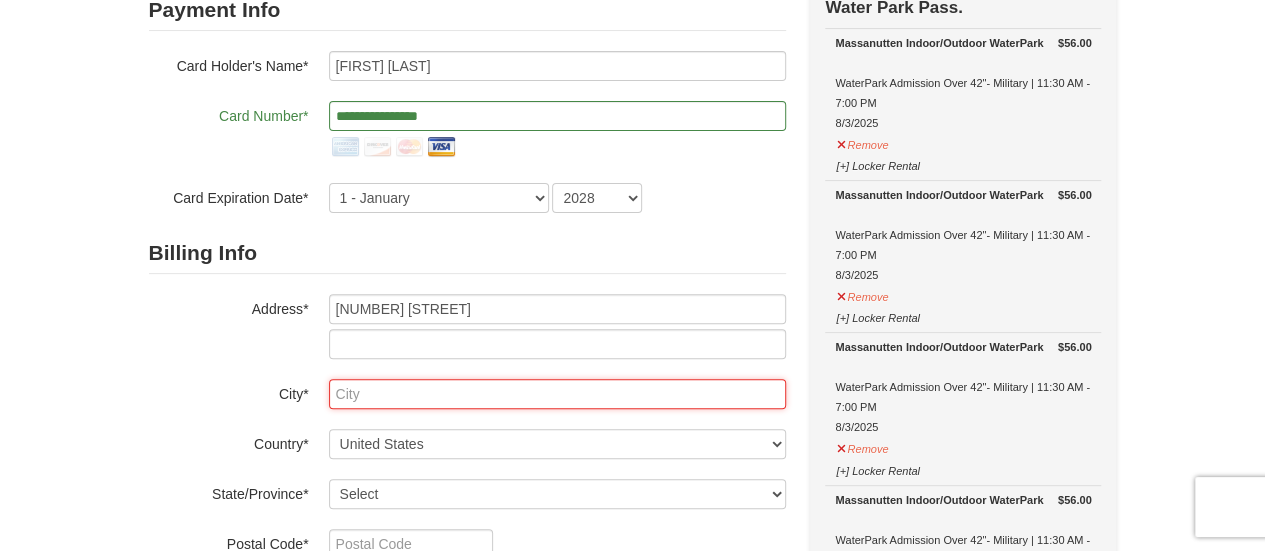 type on "Upper Darby" 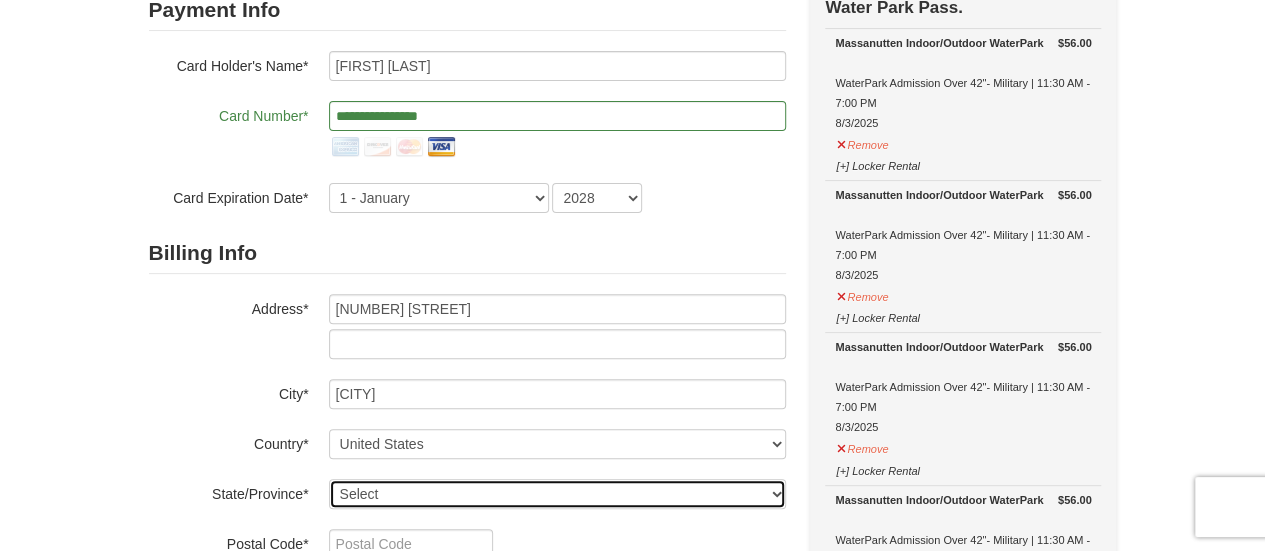 select on "PA" 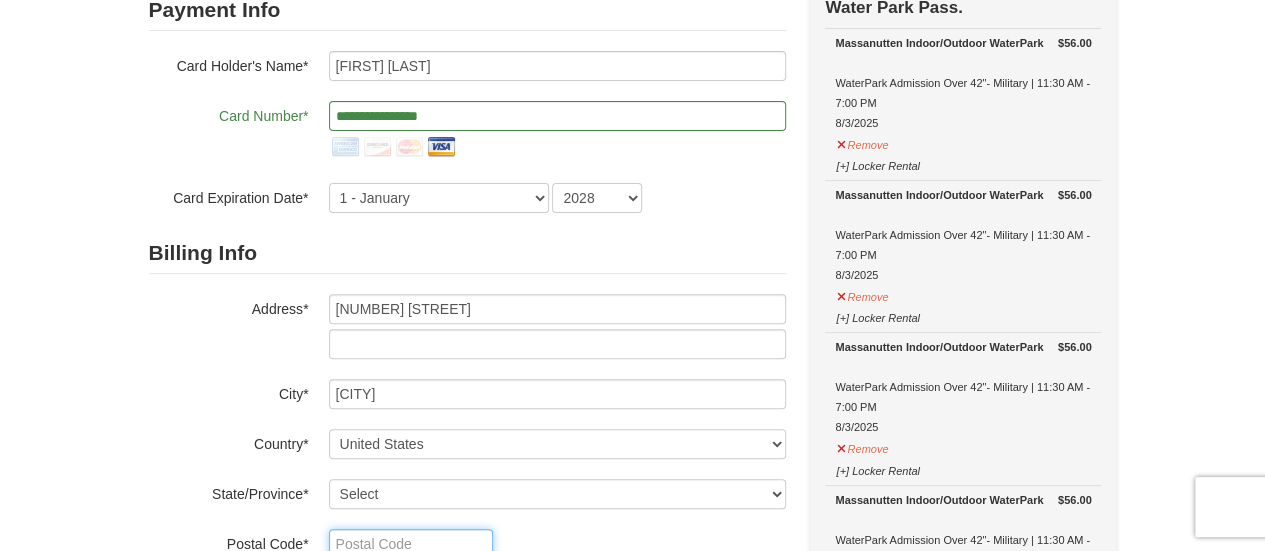 type on "19082" 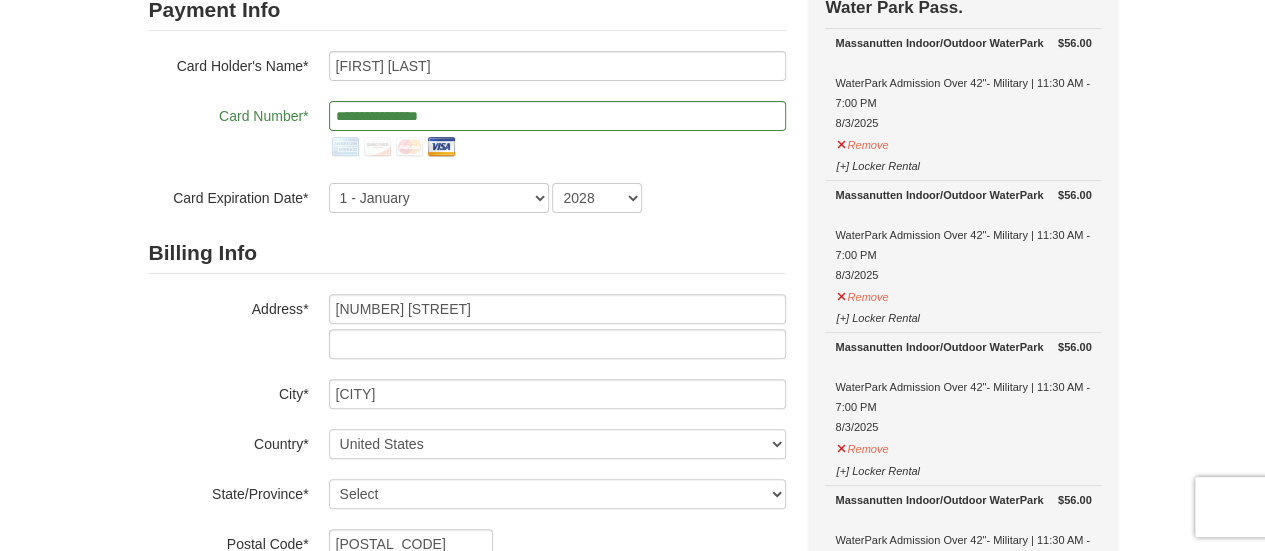 type on "484" 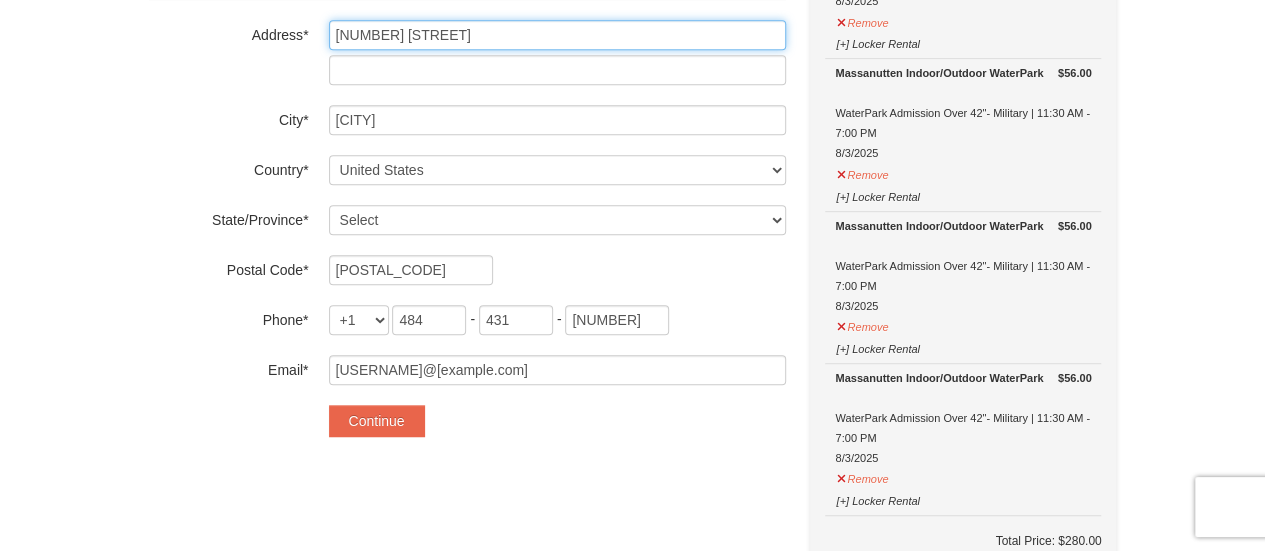 scroll, scrollTop: 464, scrollLeft: 0, axis: vertical 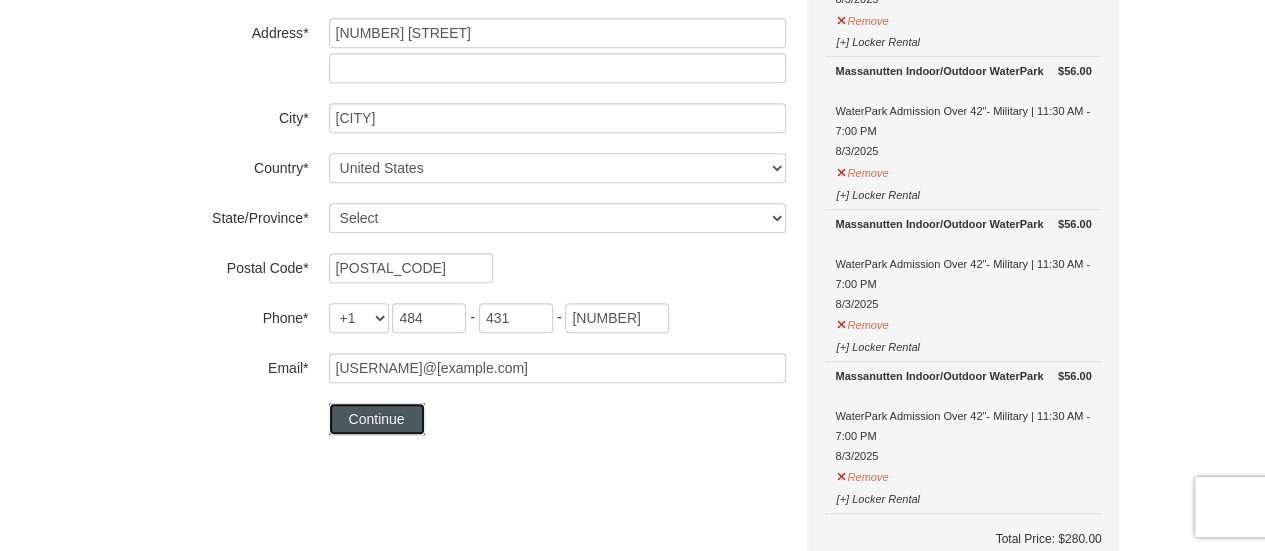 click on "Continue" at bounding box center [377, 419] 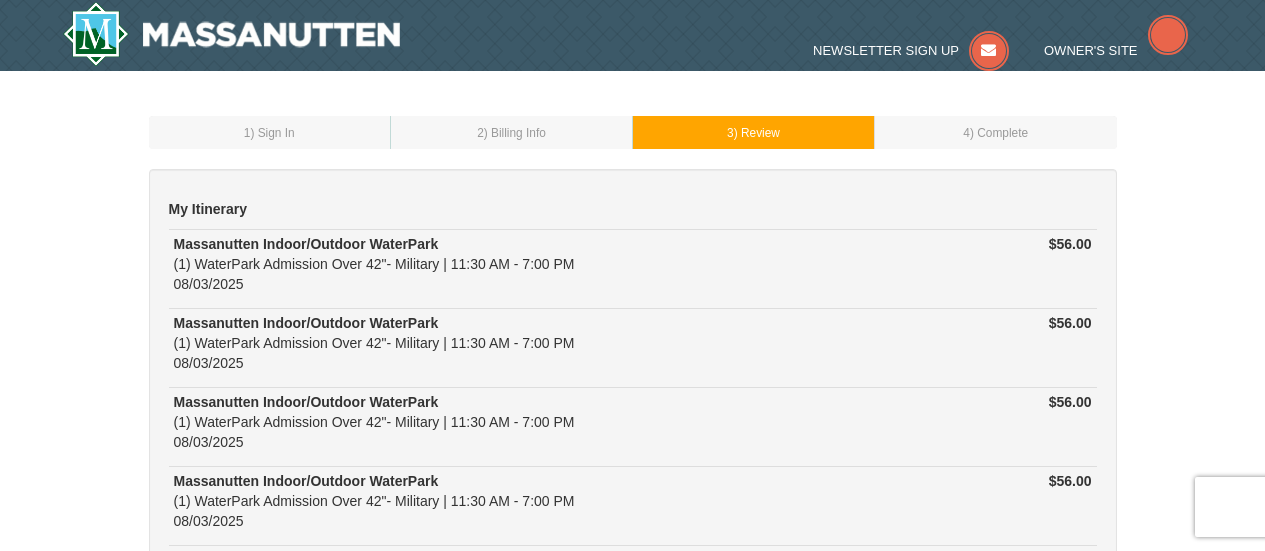 scroll, scrollTop: 0, scrollLeft: 0, axis: both 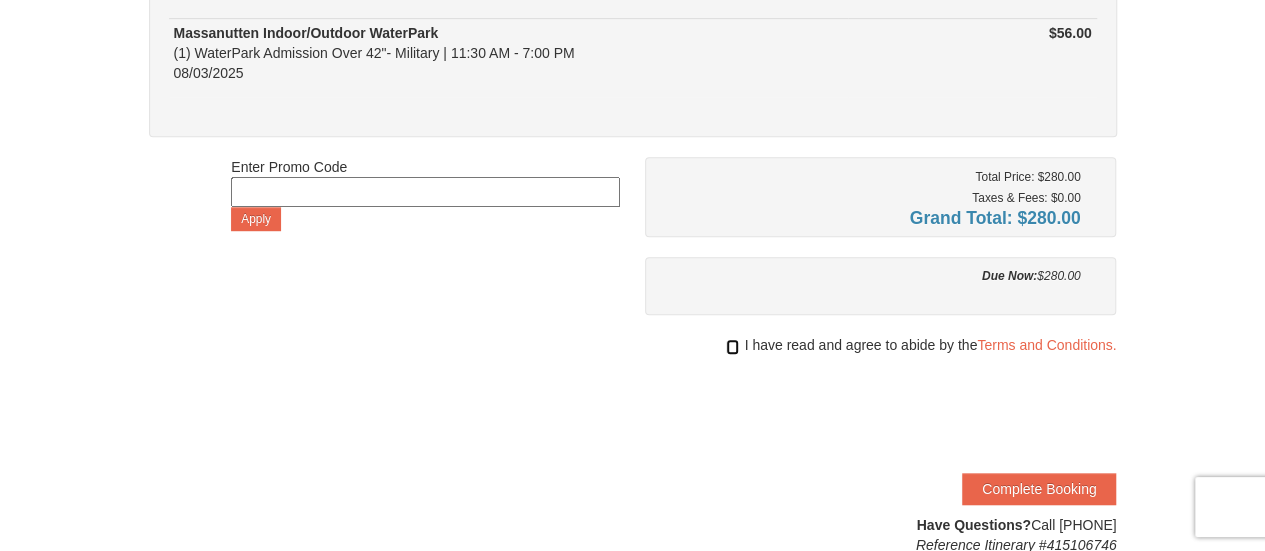 click at bounding box center (732, 347) 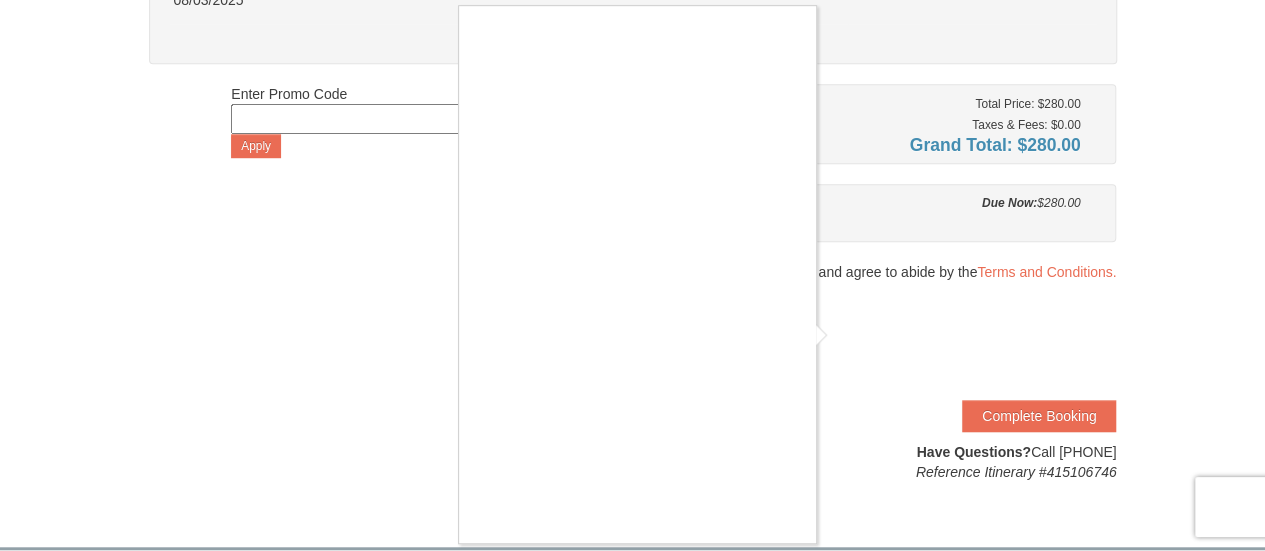 scroll, scrollTop: 601, scrollLeft: 0, axis: vertical 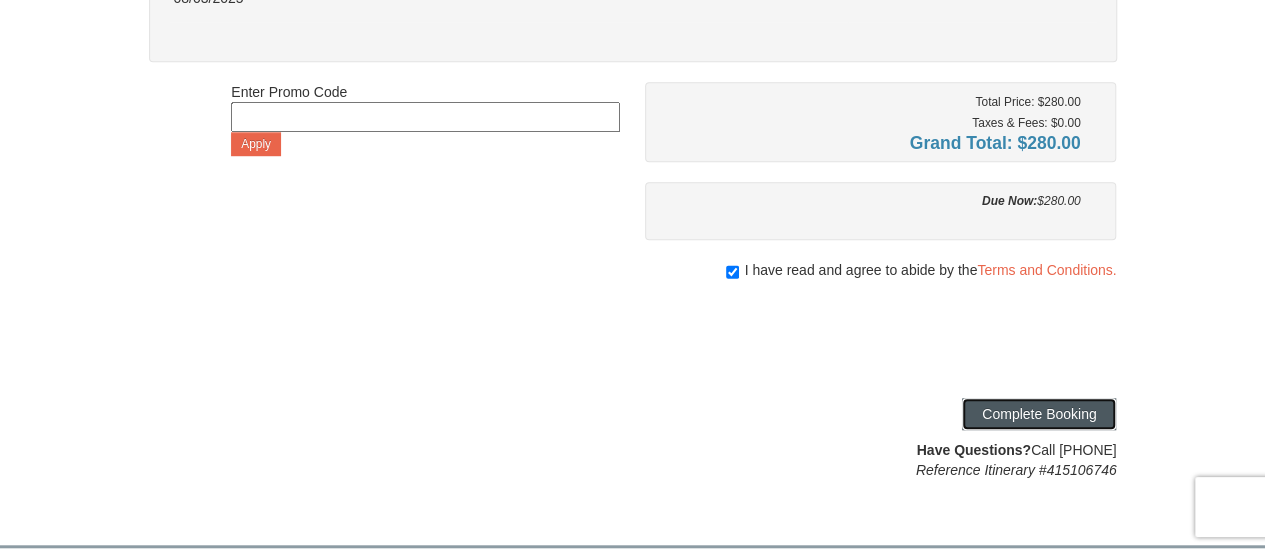 click on "Complete Booking" at bounding box center (1039, 414) 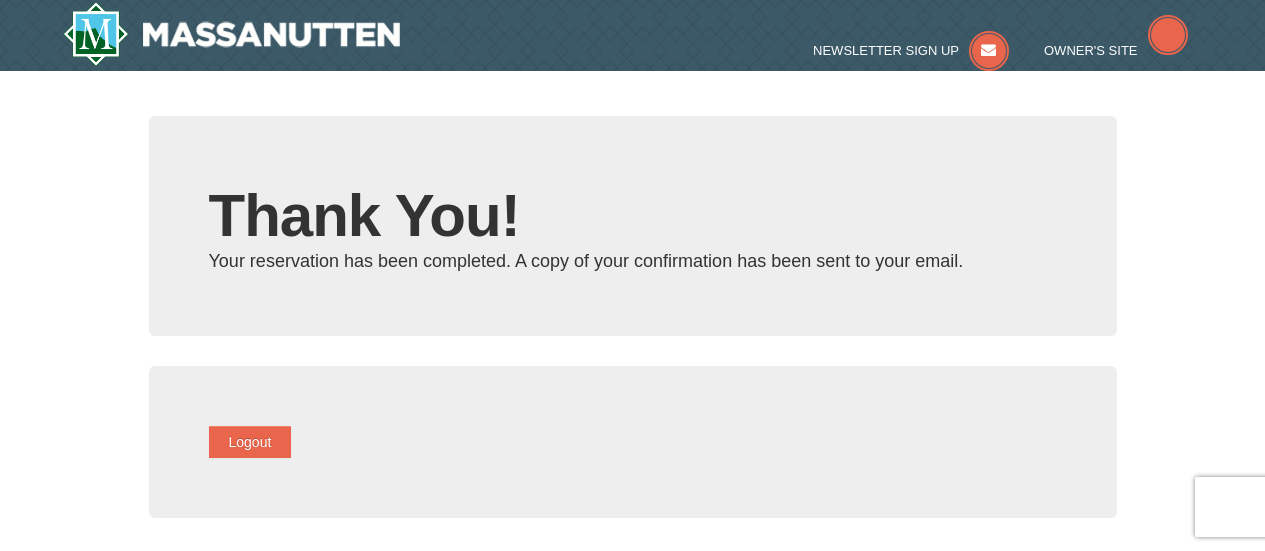 scroll, scrollTop: 0, scrollLeft: 0, axis: both 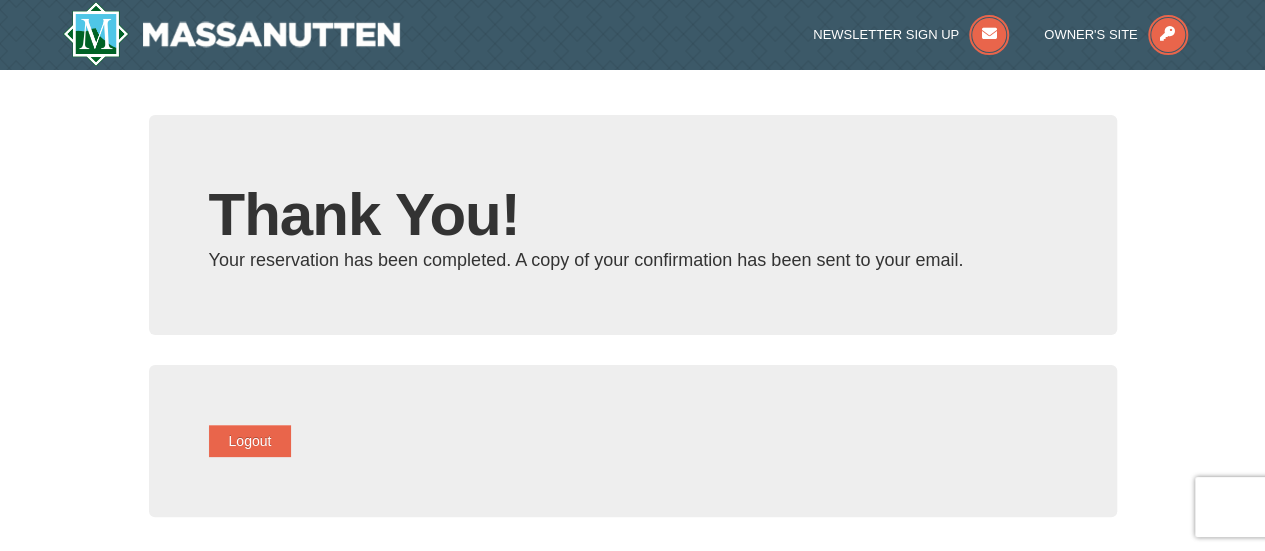 type on "[USERNAME]@example.com" 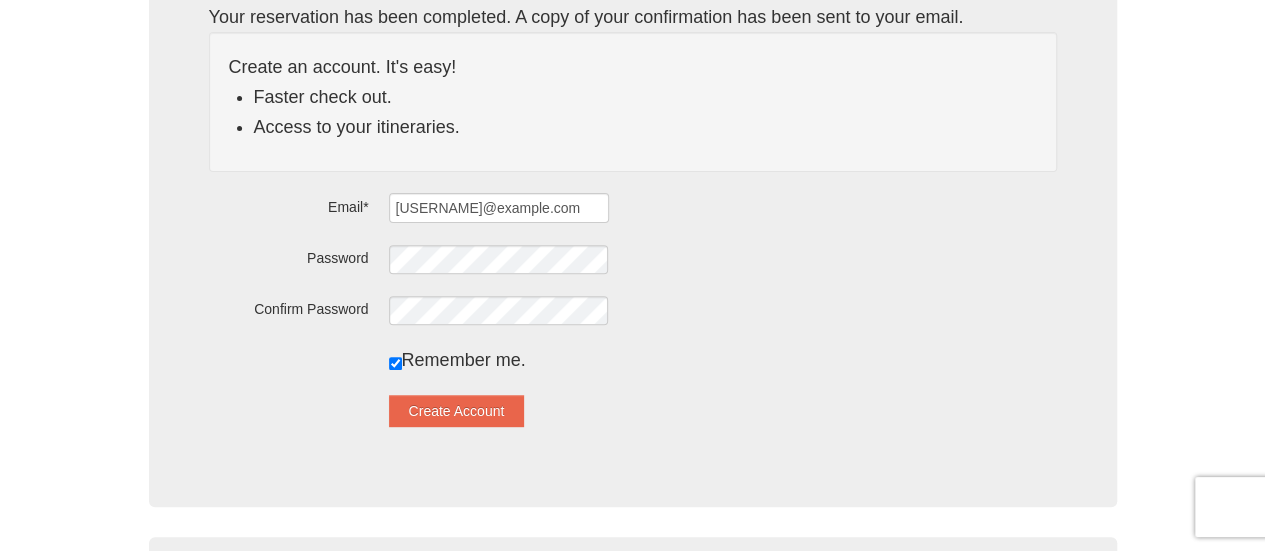 scroll, scrollTop: 0, scrollLeft: 0, axis: both 